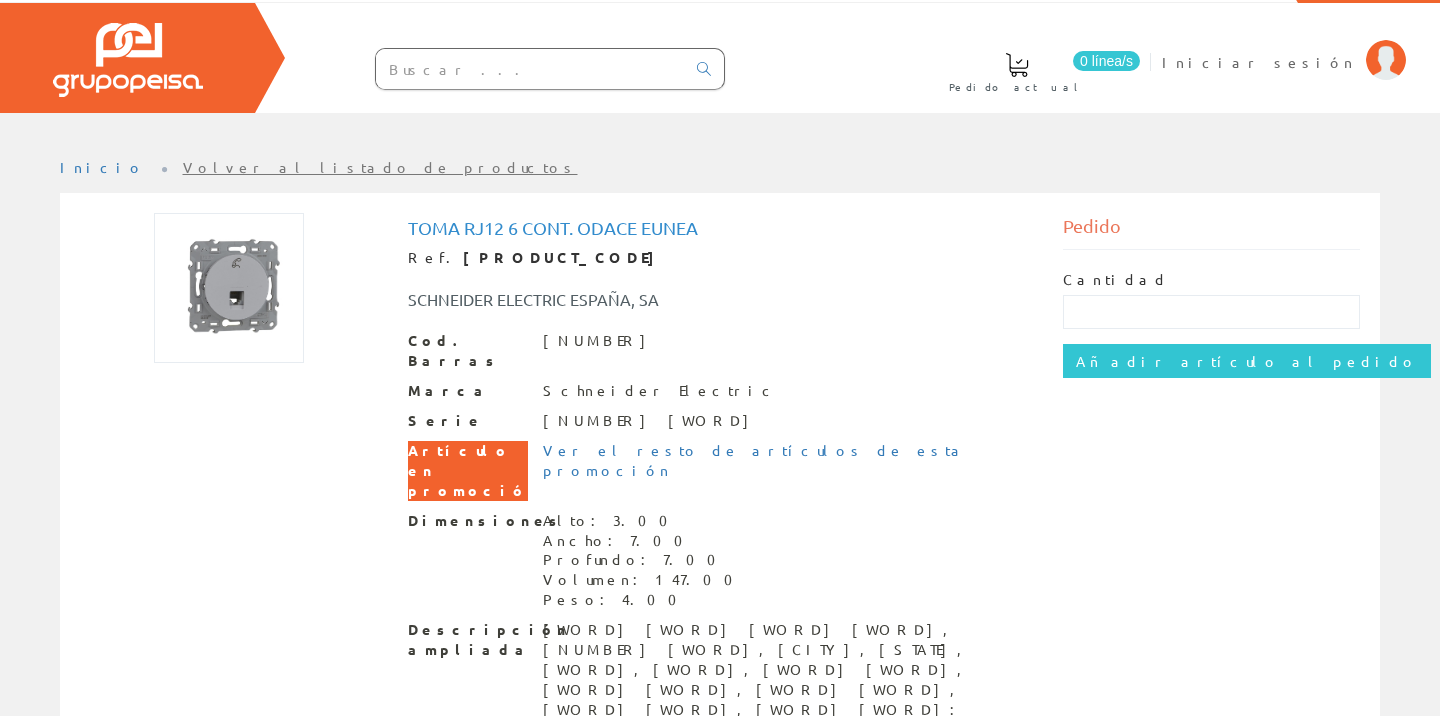 scroll, scrollTop: 57, scrollLeft: 0, axis: vertical 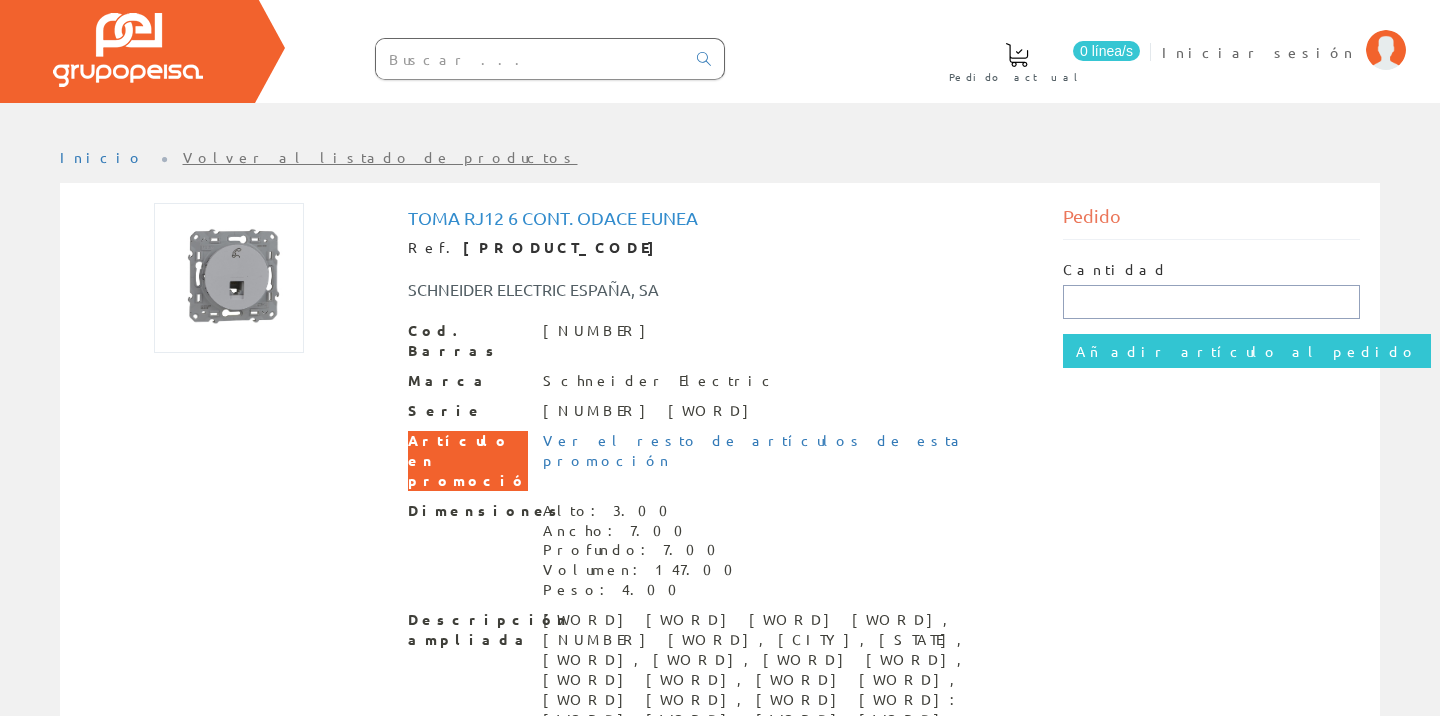 click at bounding box center [1212, 302] 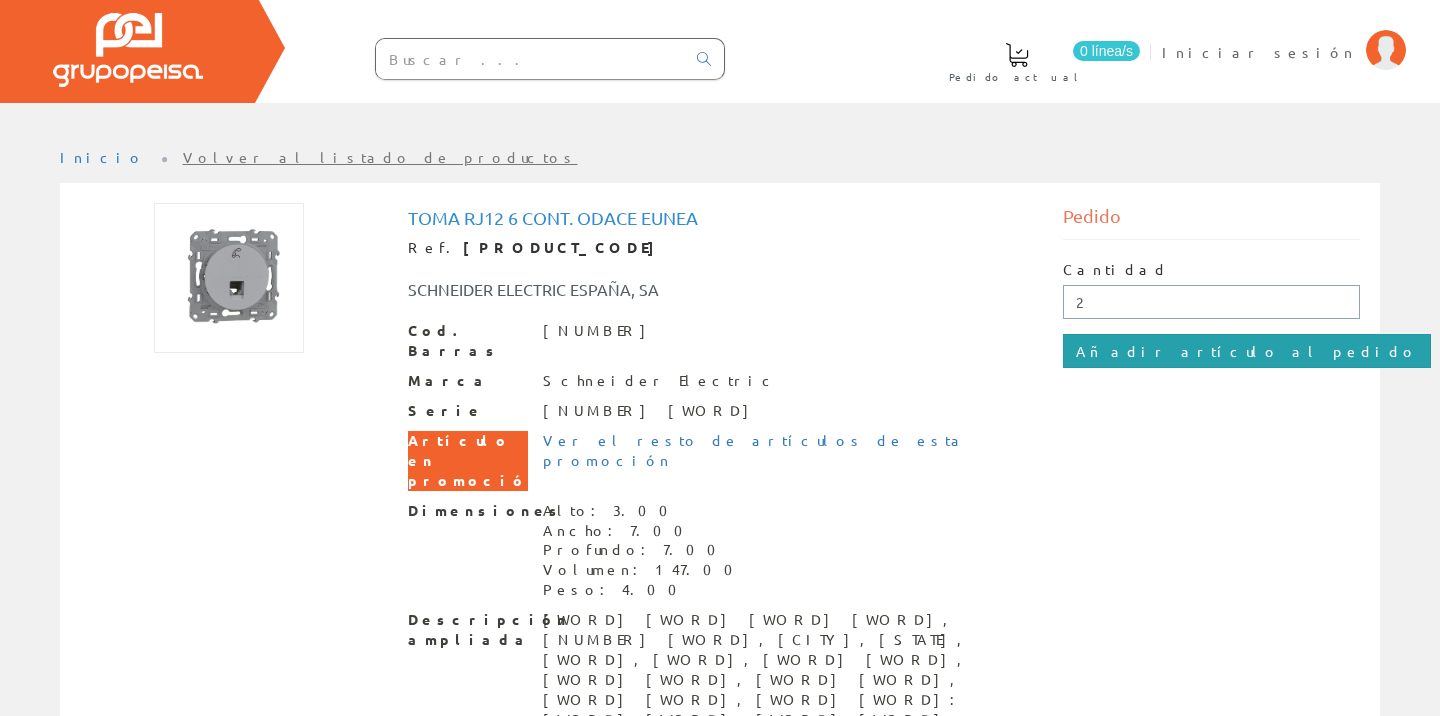type on "2" 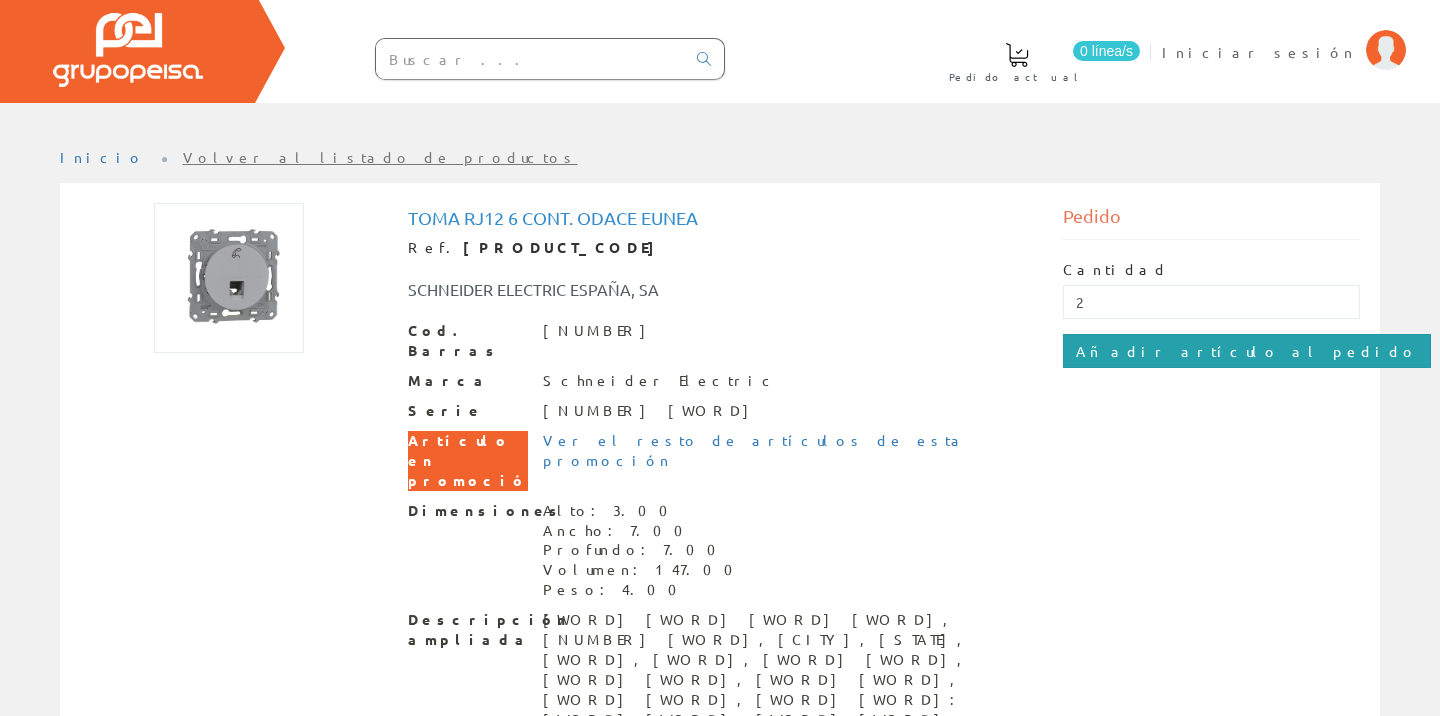click on "Añadir artículo al pedido" at bounding box center (1247, 351) 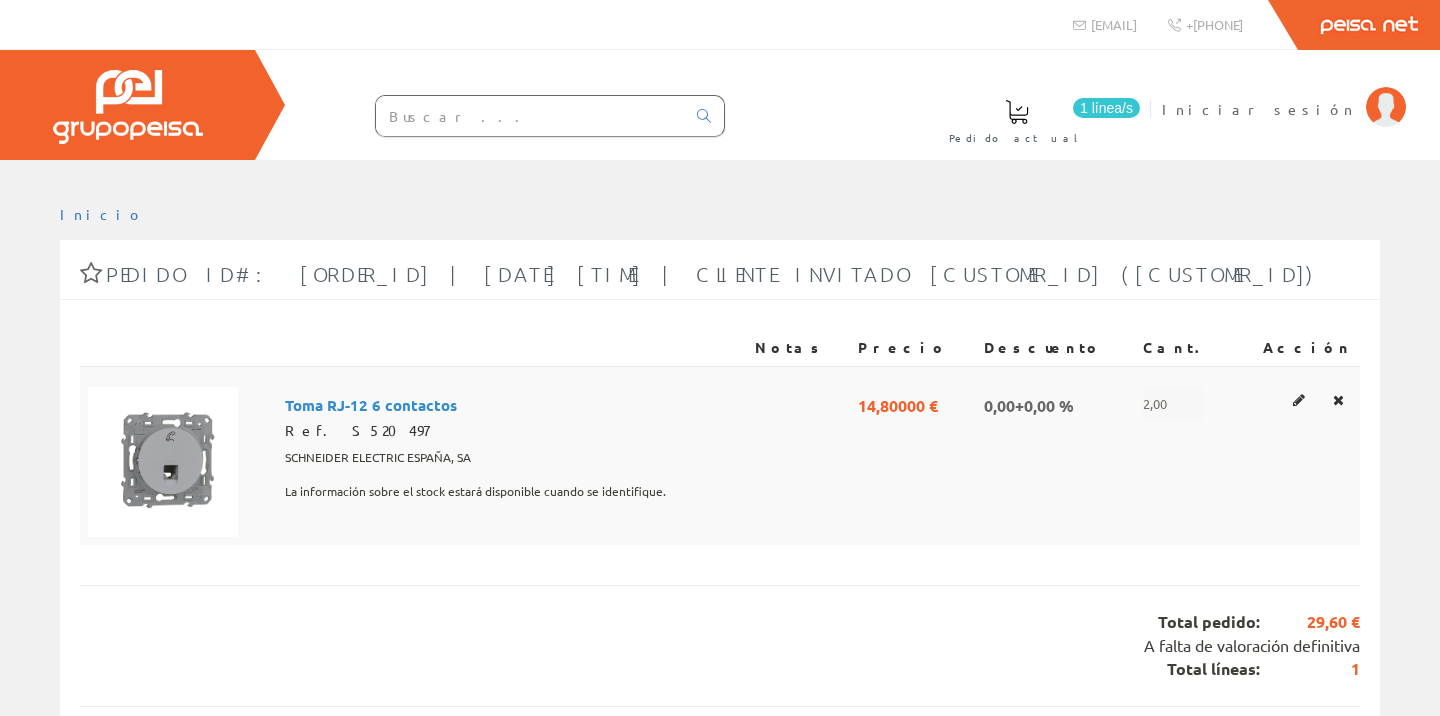 scroll, scrollTop: 0, scrollLeft: 0, axis: both 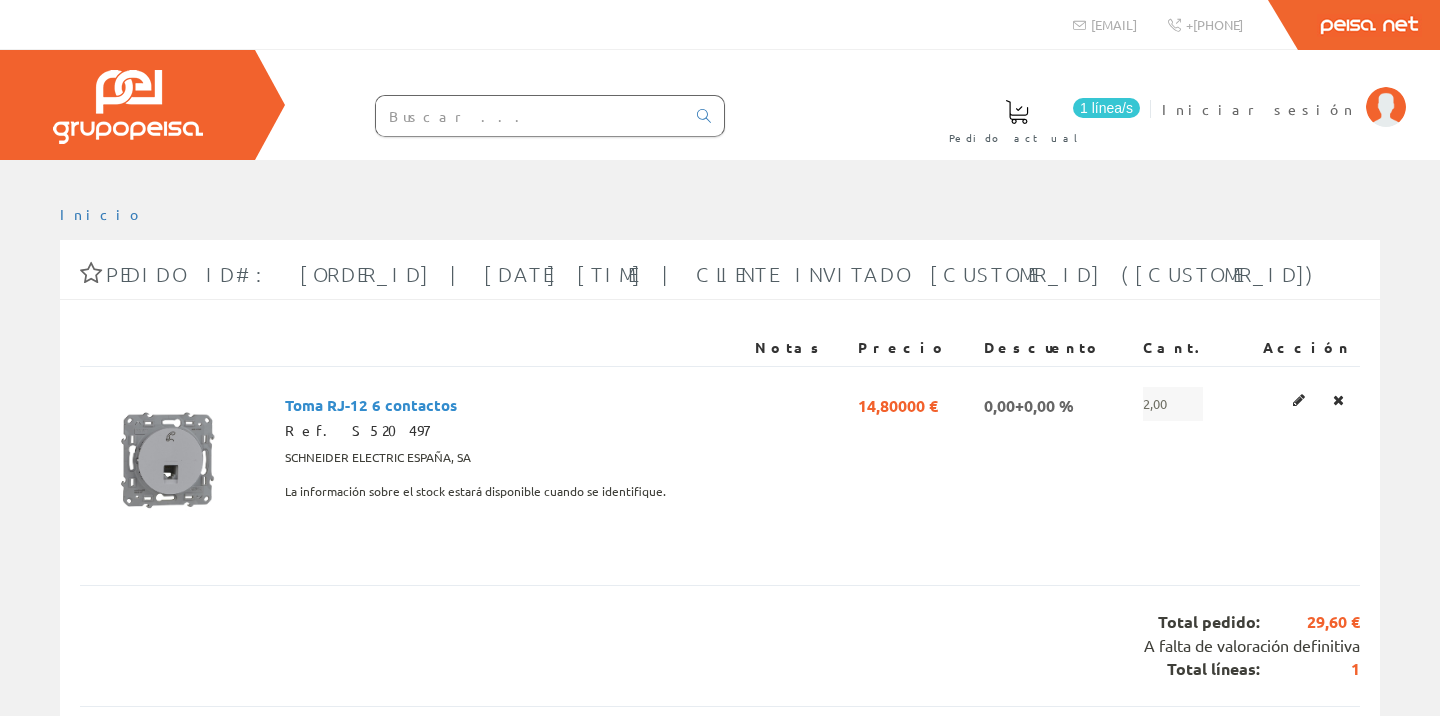 click at bounding box center [530, 116] 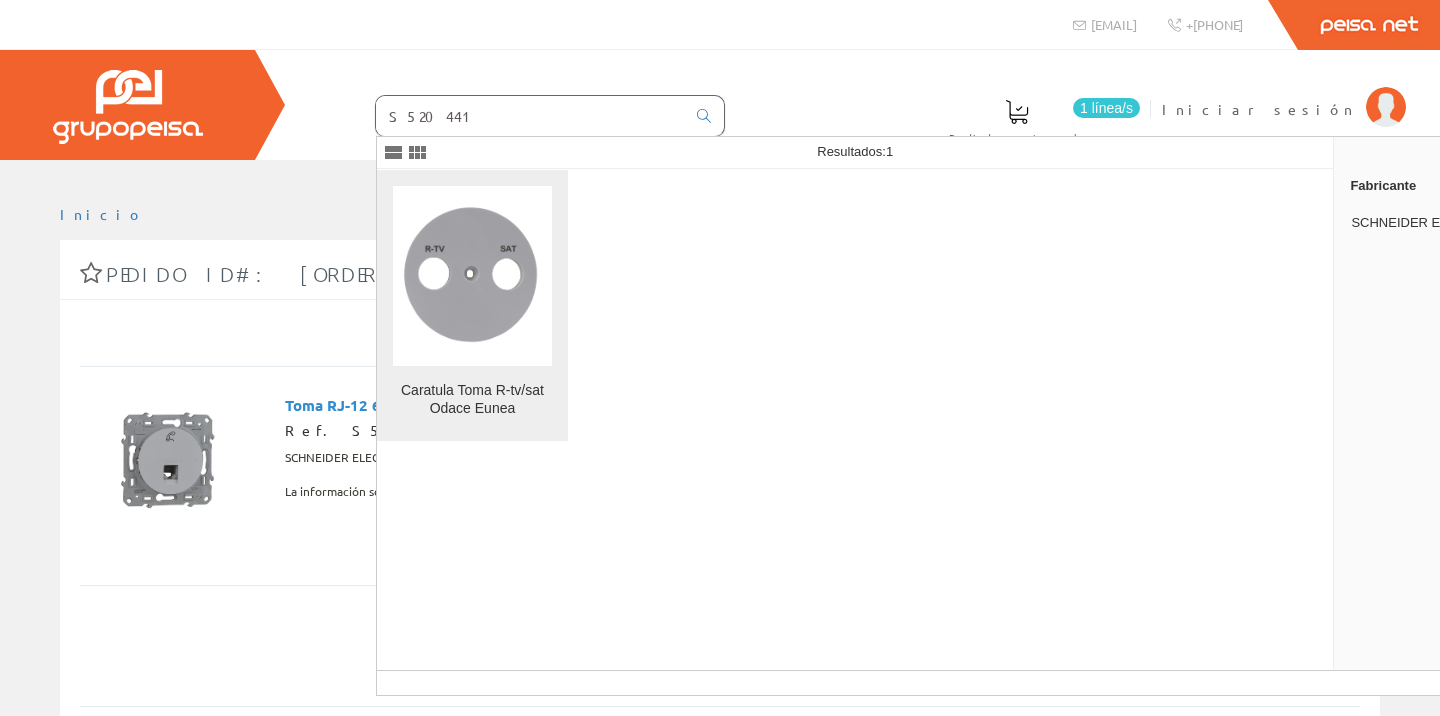 type on "S520441" 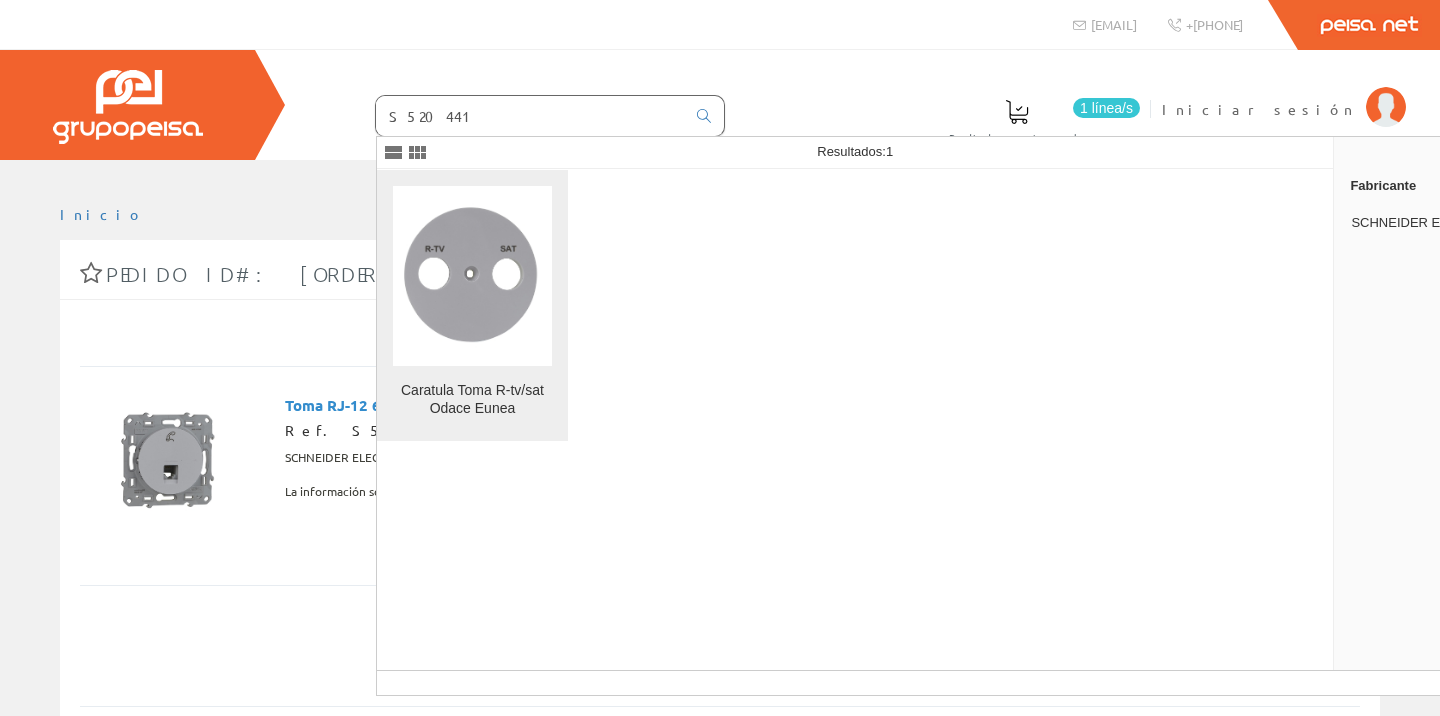 click at bounding box center [472, 276] 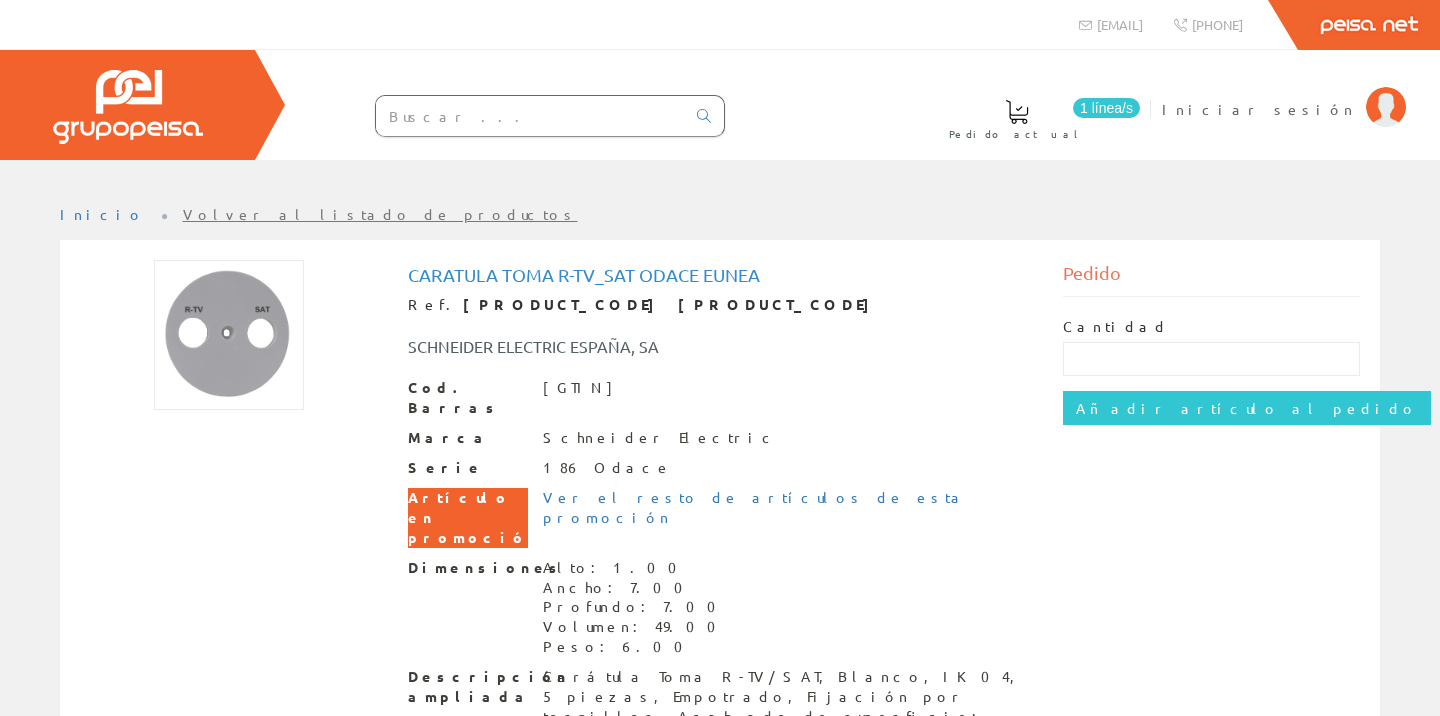 scroll, scrollTop: 0, scrollLeft: 0, axis: both 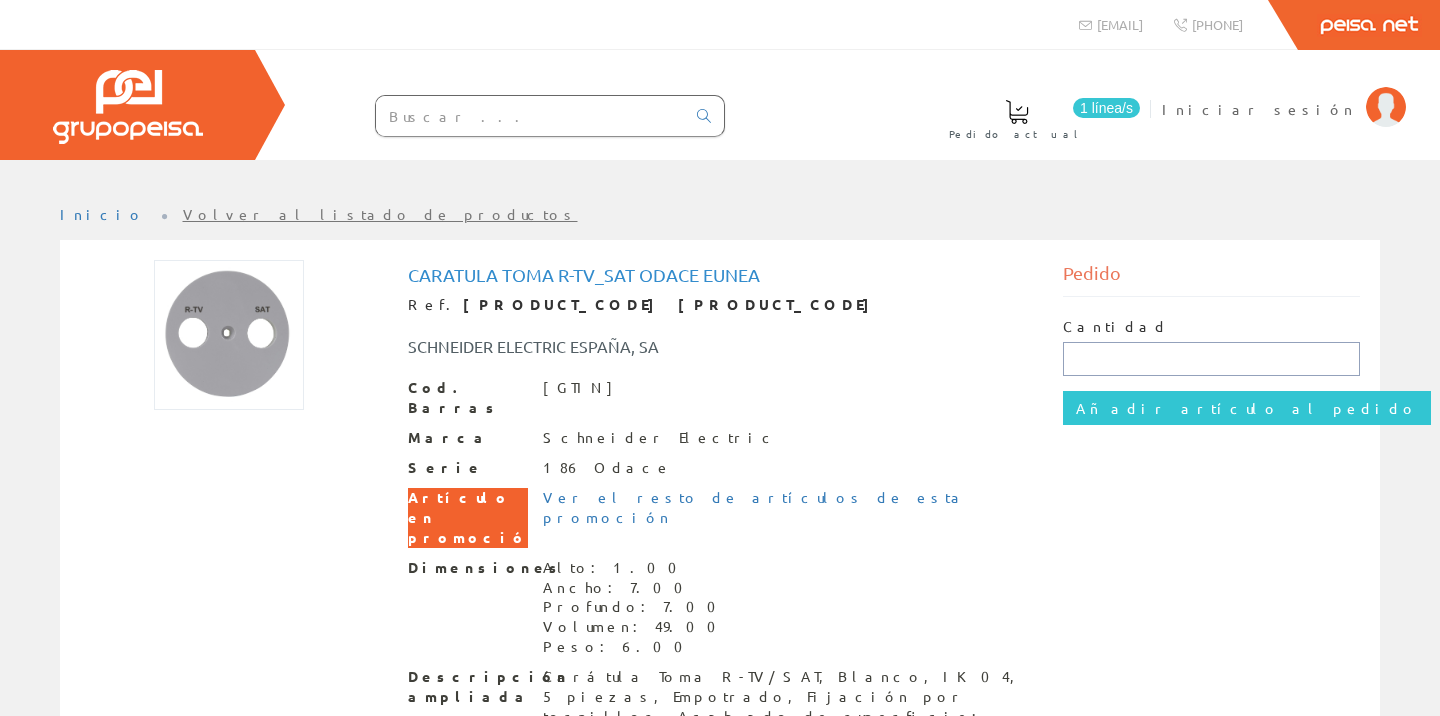 click at bounding box center [1212, 359] 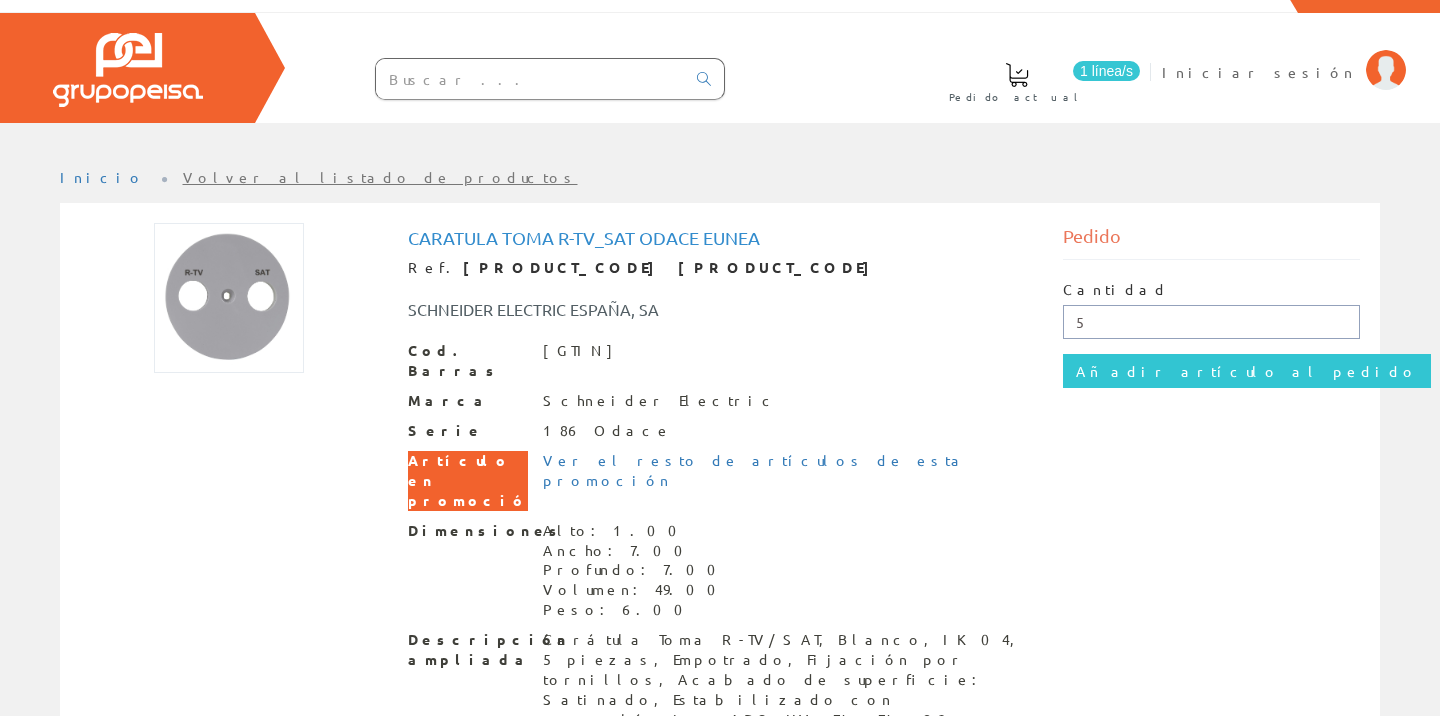 scroll, scrollTop: 0, scrollLeft: 0, axis: both 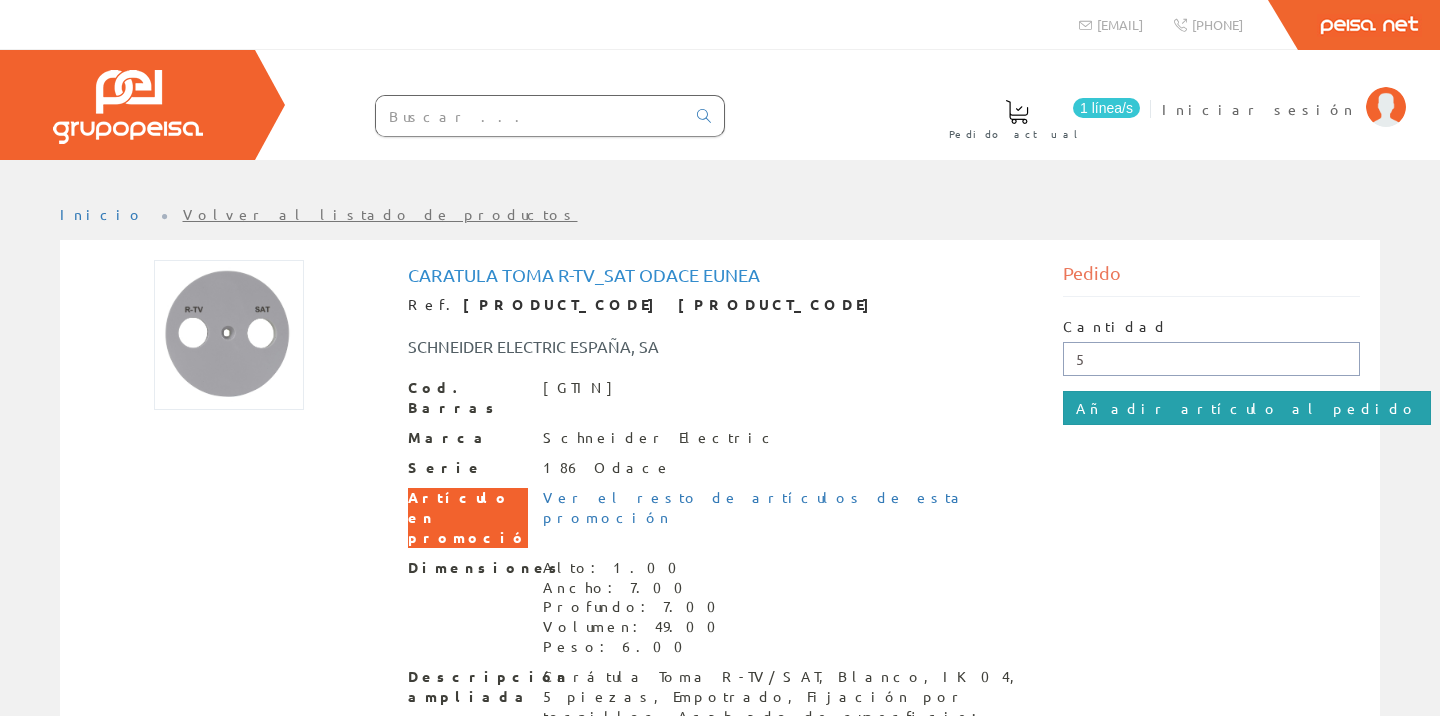 type on "5" 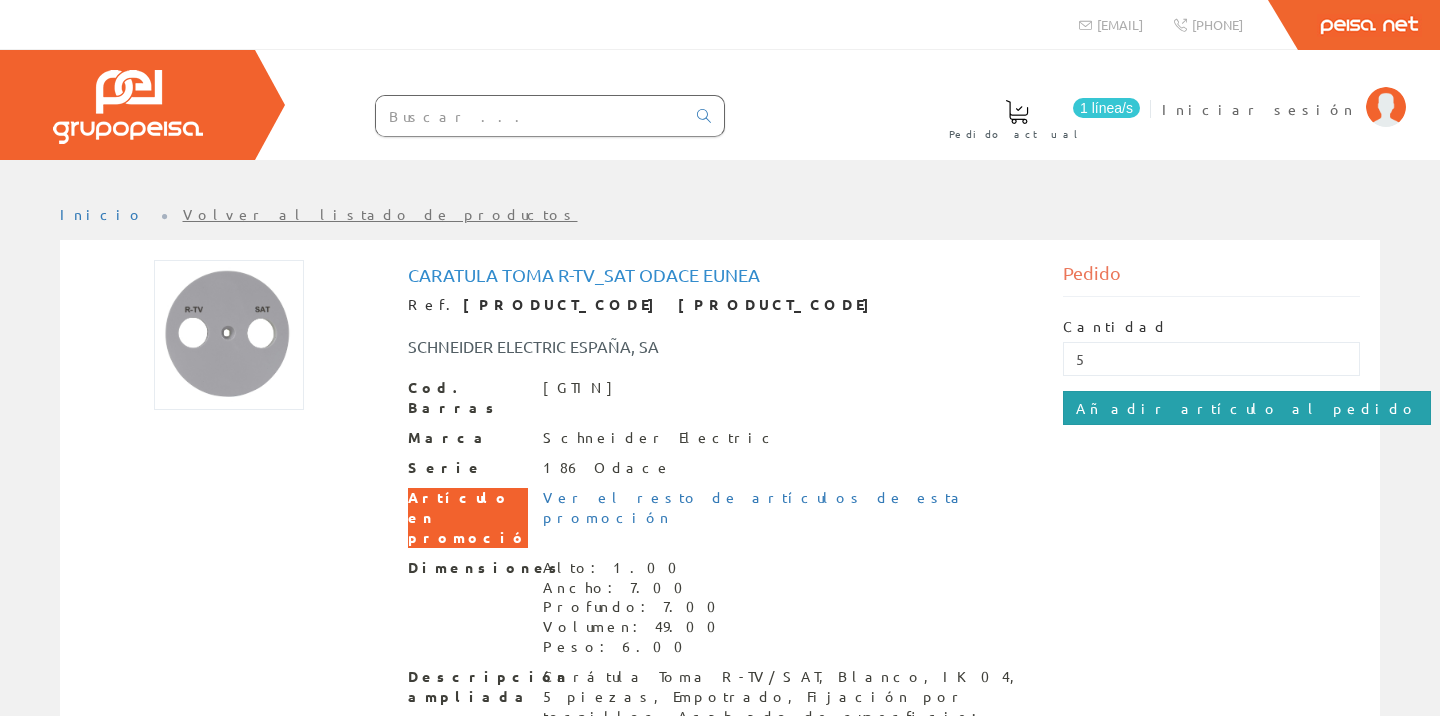 click on "Añadir artículo al pedido" at bounding box center [1247, 408] 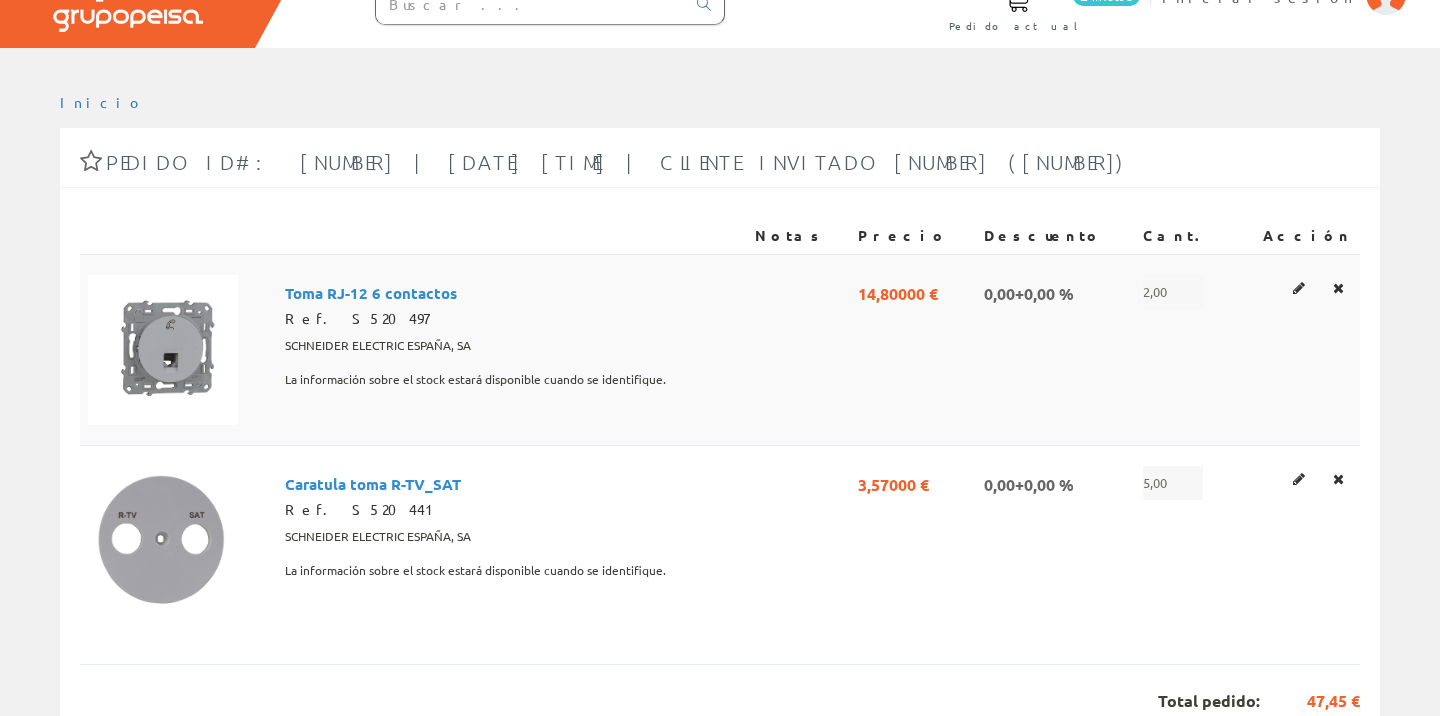 scroll, scrollTop: 36, scrollLeft: 0, axis: vertical 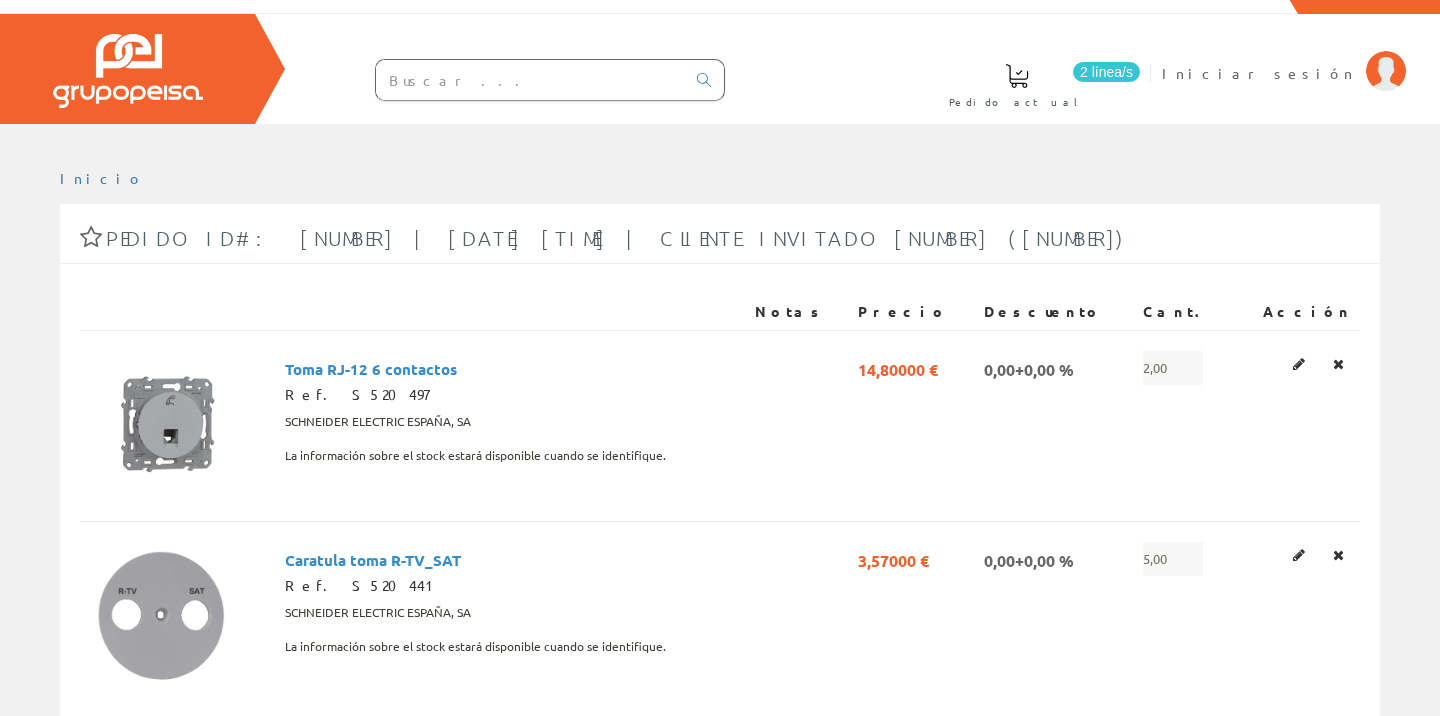 click at bounding box center [530, 80] 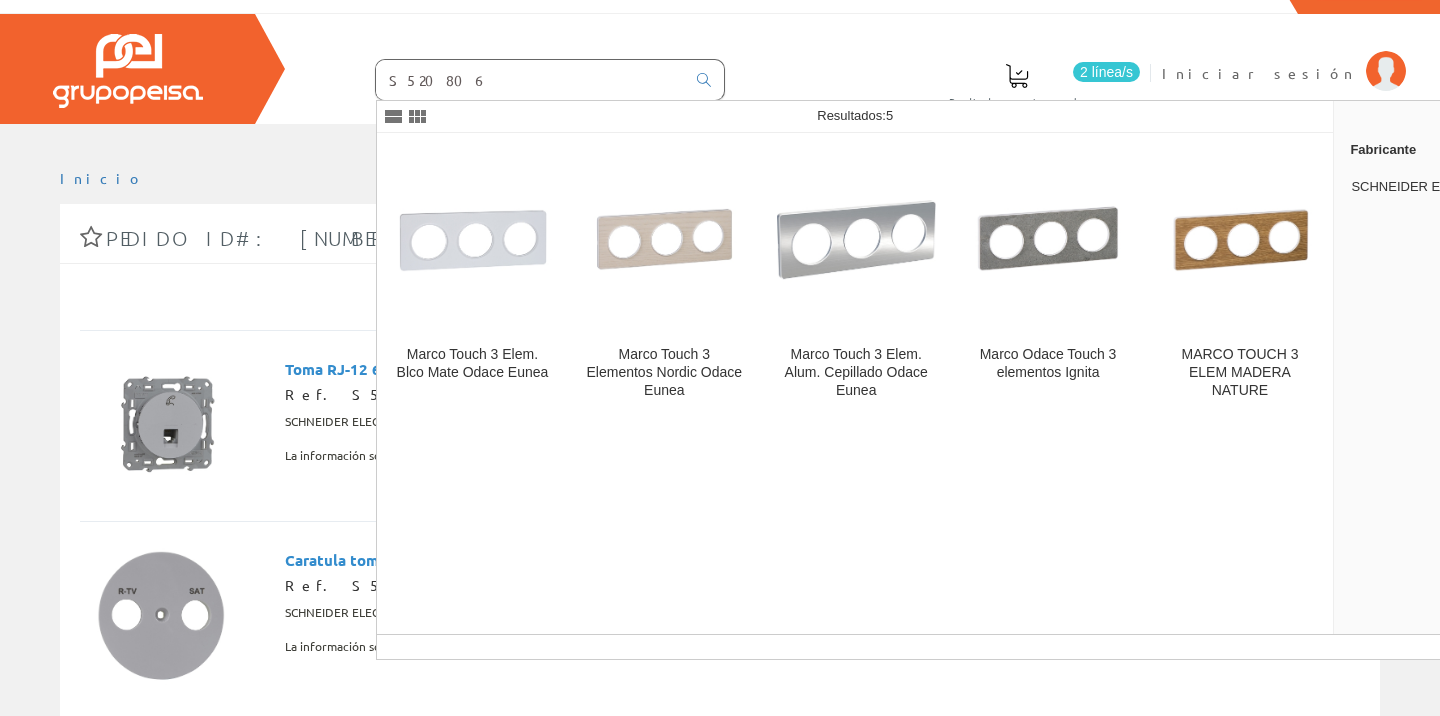 type on "S520806" 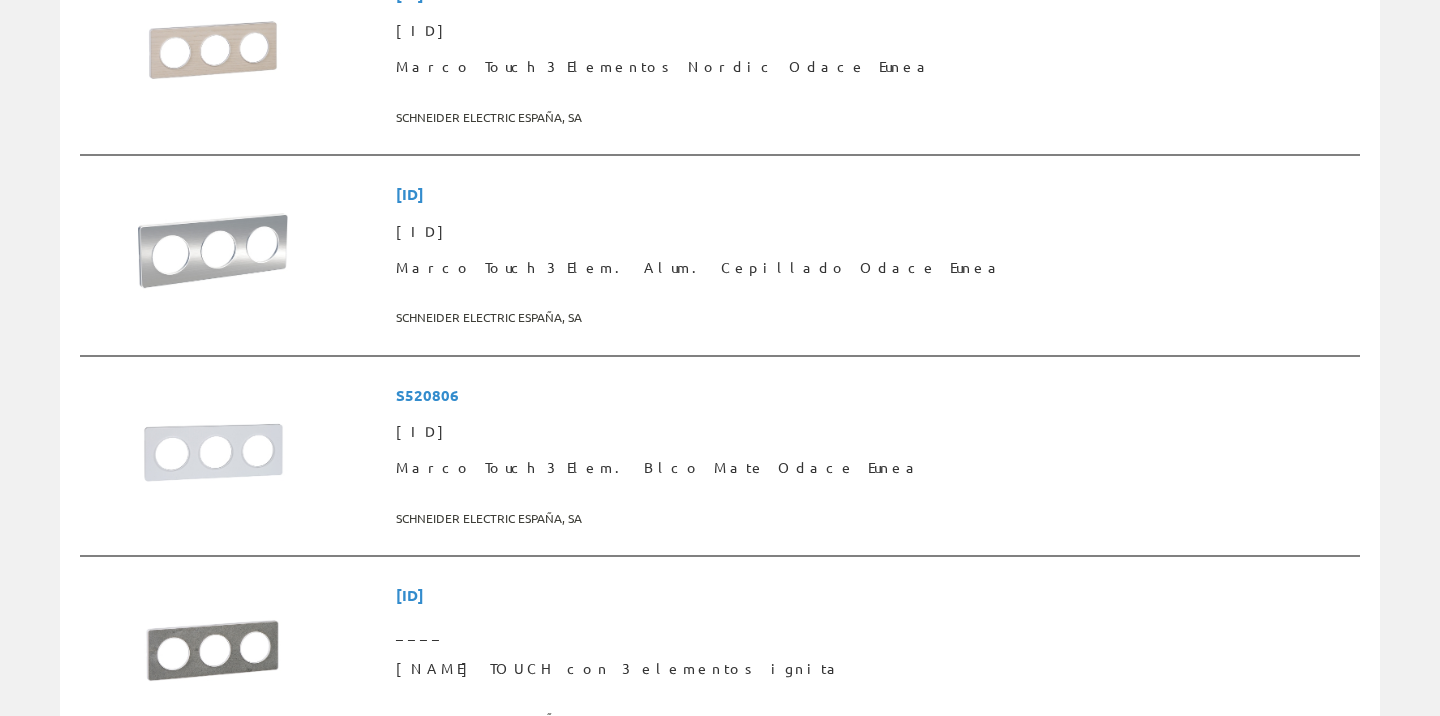 scroll, scrollTop: 511, scrollLeft: 0, axis: vertical 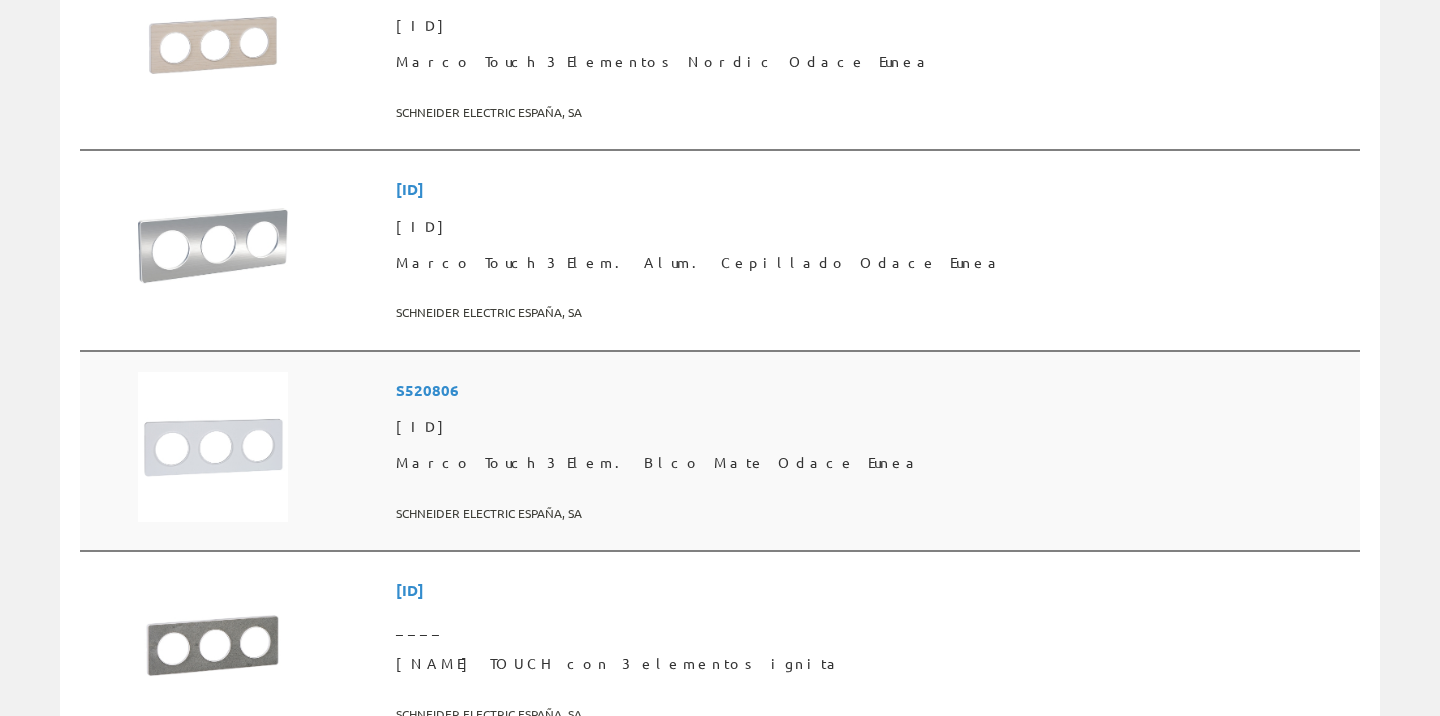 click on "S520806" at bounding box center (874, 390) 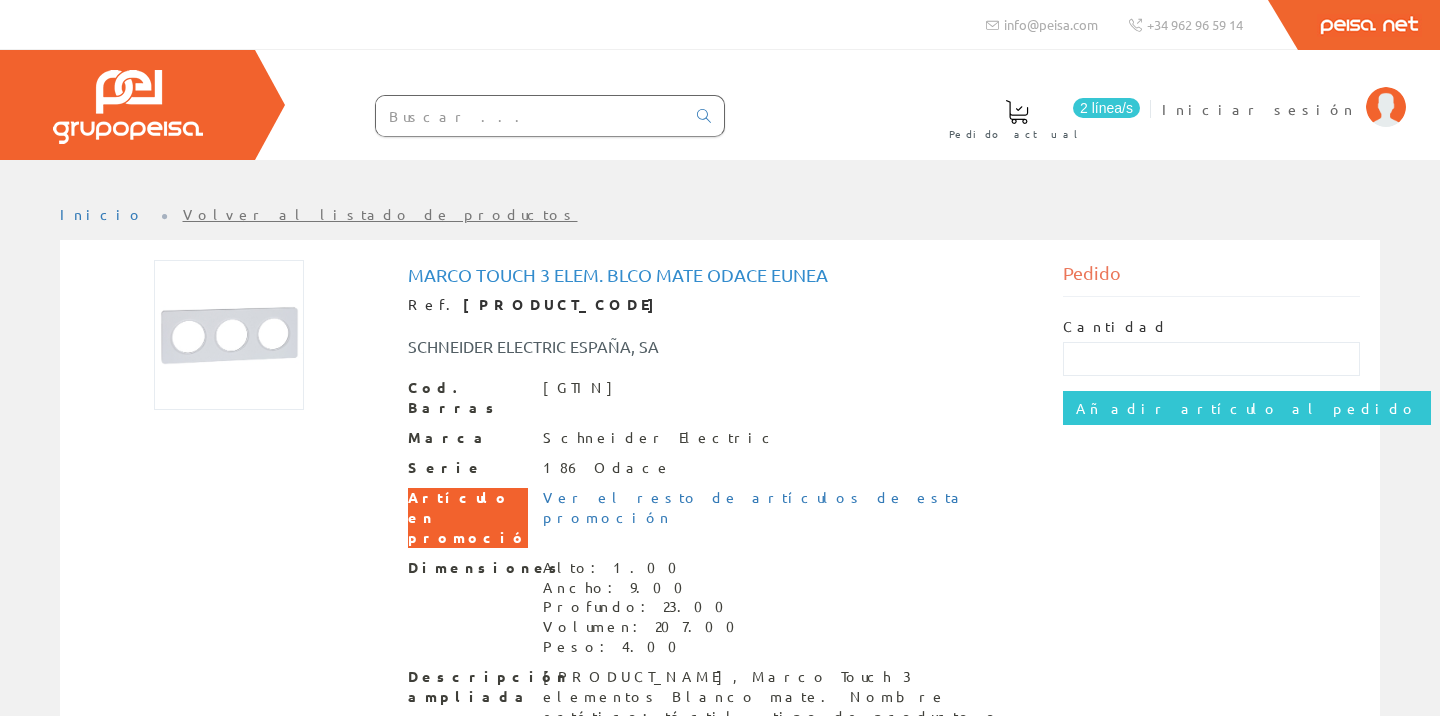 scroll, scrollTop: 0, scrollLeft: 0, axis: both 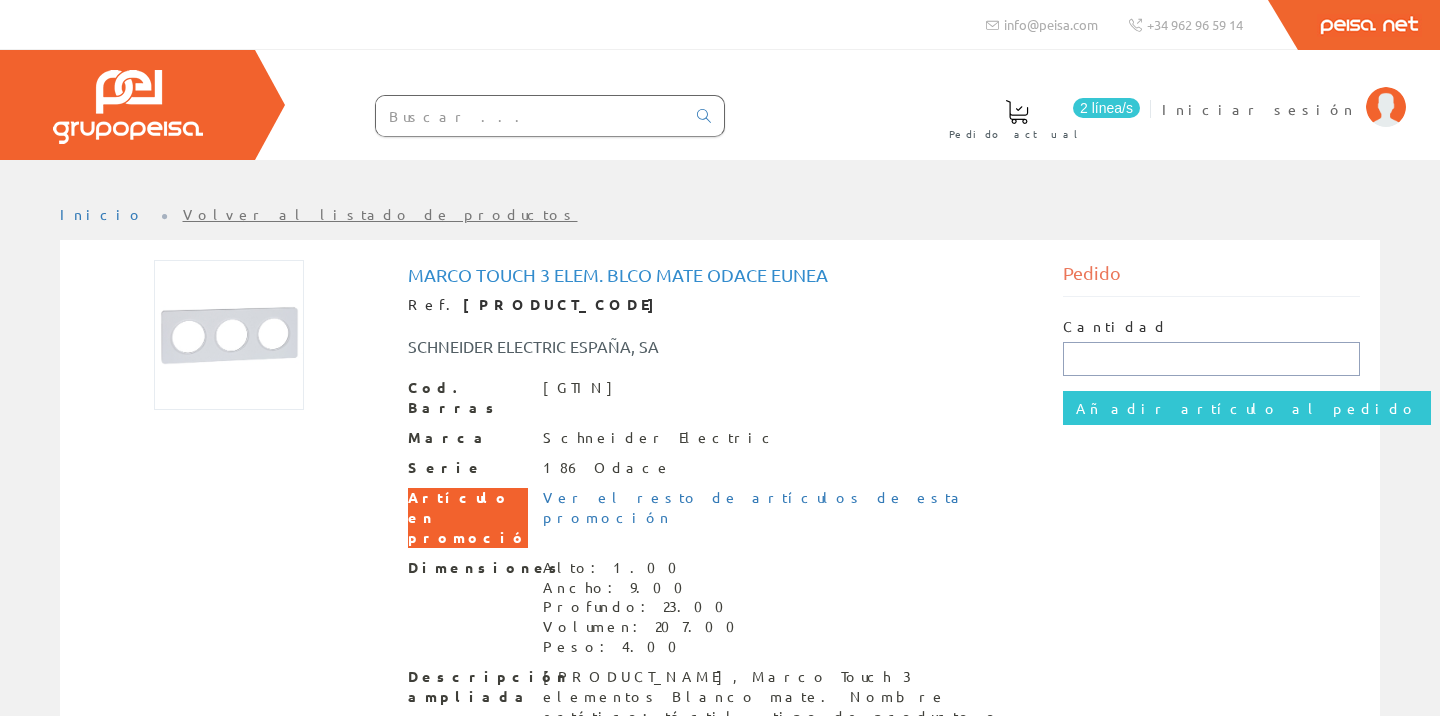 click at bounding box center (1212, 359) 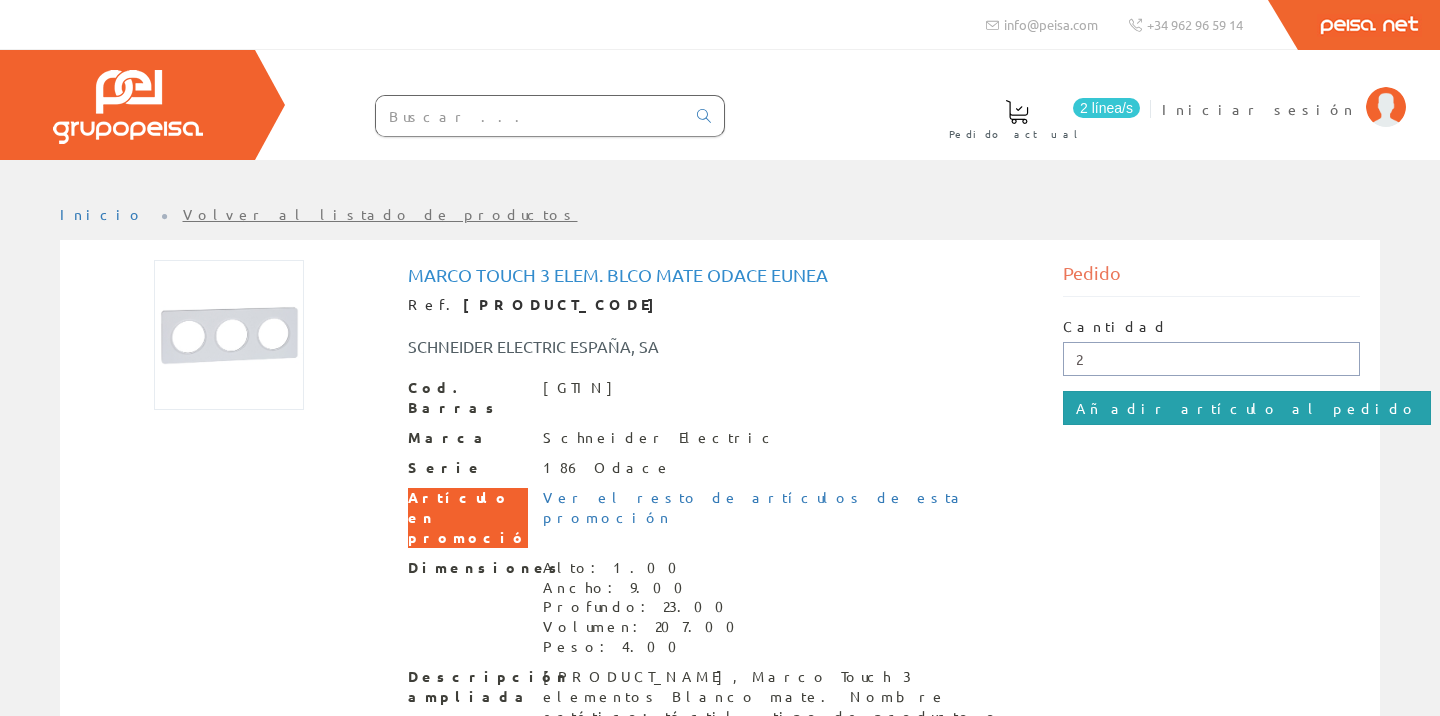 type on "2" 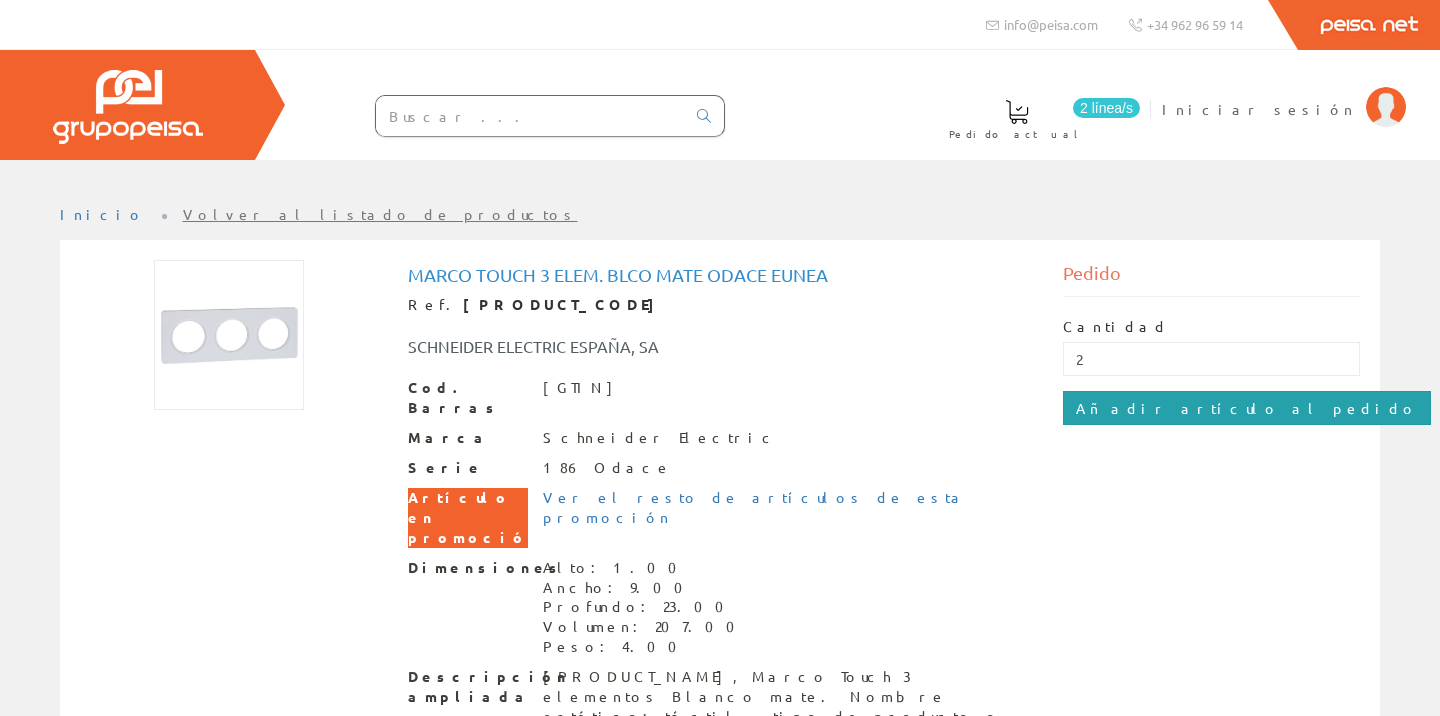 click on "Añadir artículo al pedido" at bounding box center [1247, 408] 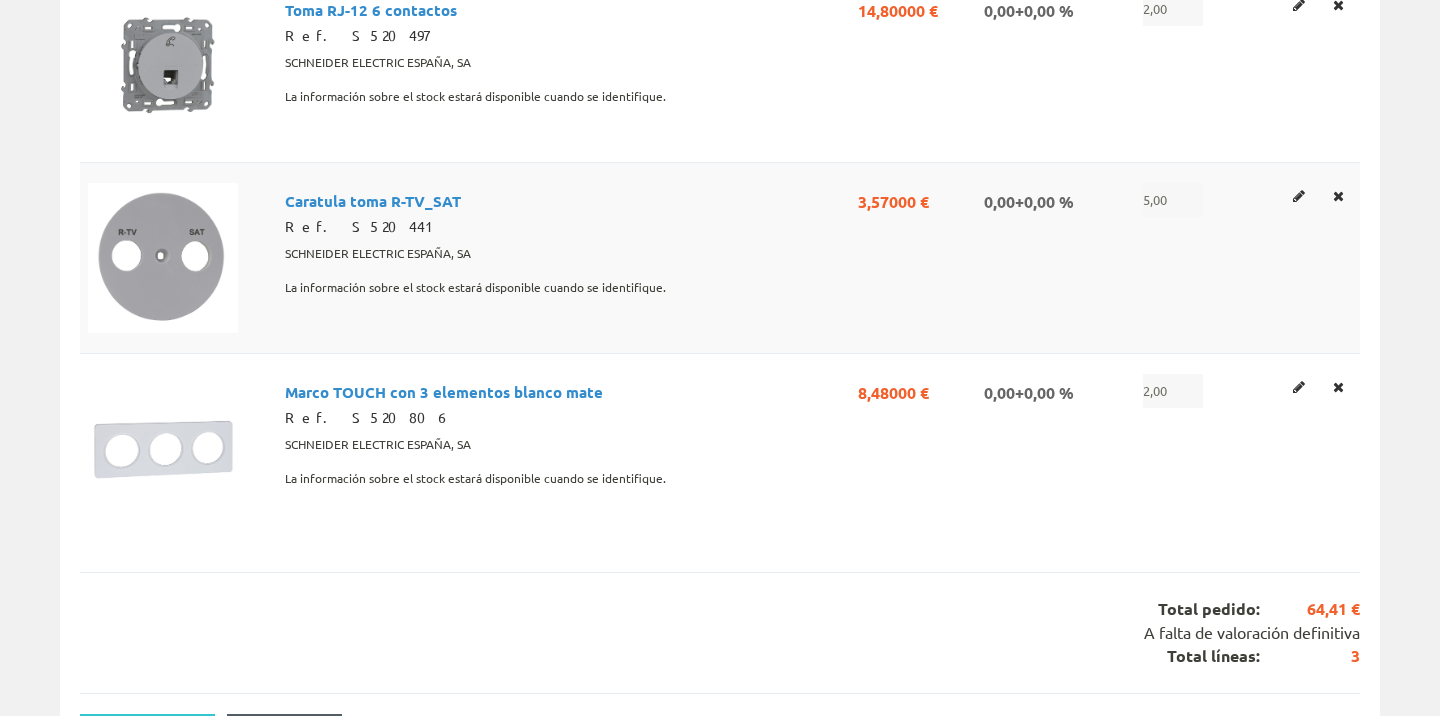 scroll, scrollTop: 834, scrollLeft: 0, axis: vertical 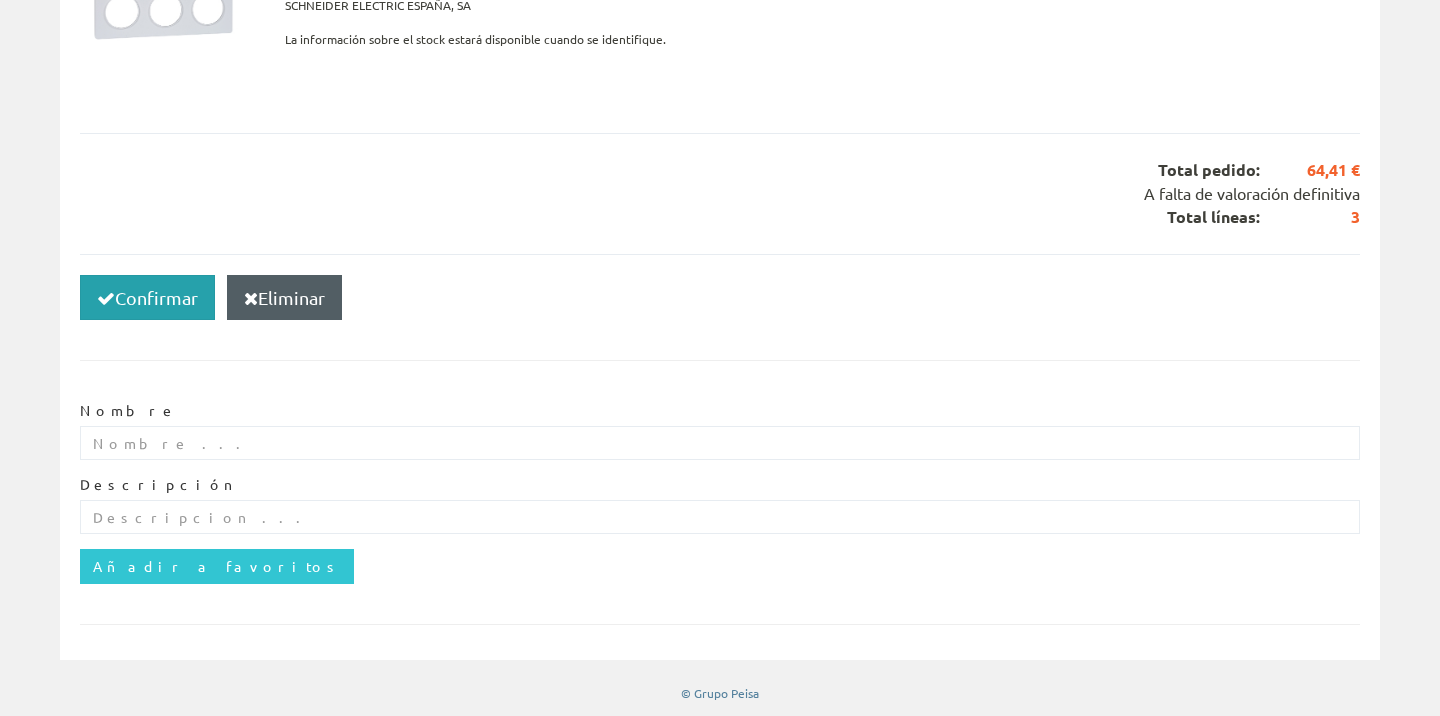 click on "Confirmar" at bounding box center (147, 298) 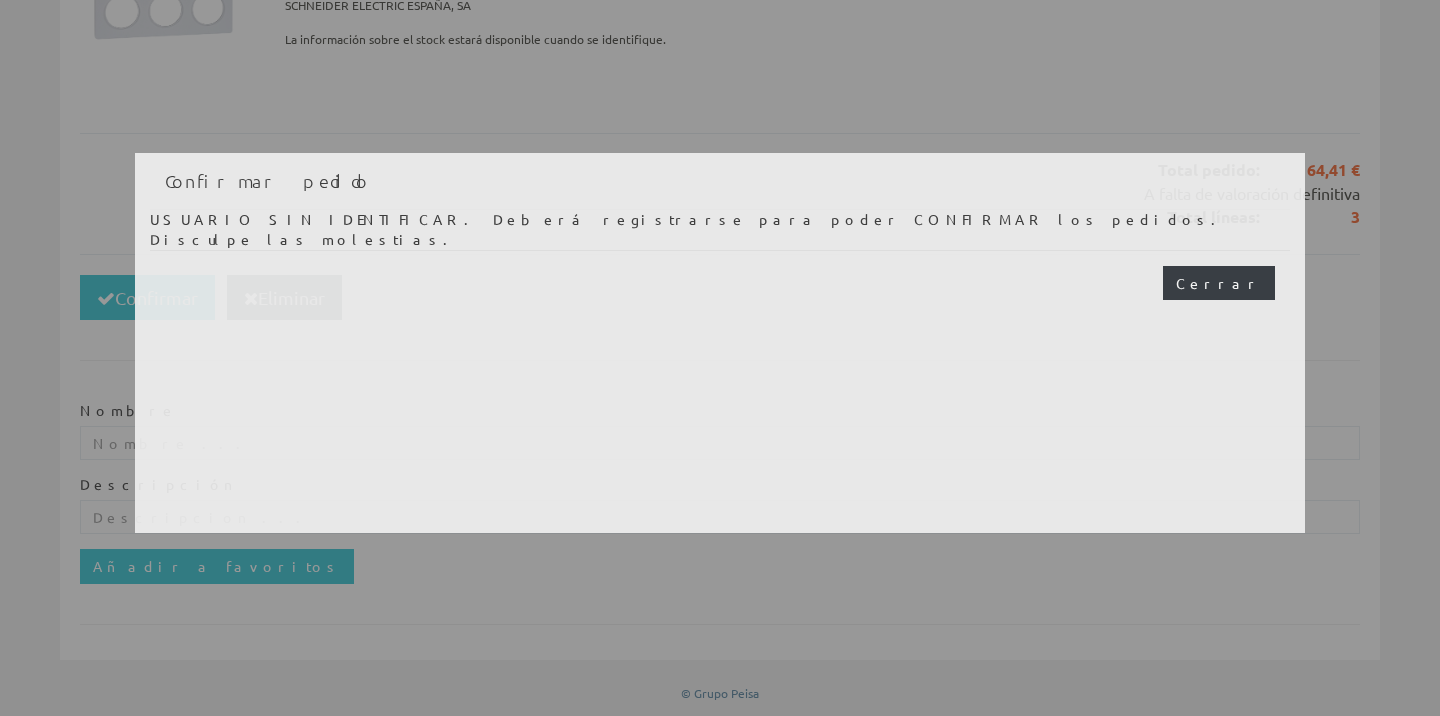 click on "Cerrar" at bounding box center [1219, 283] 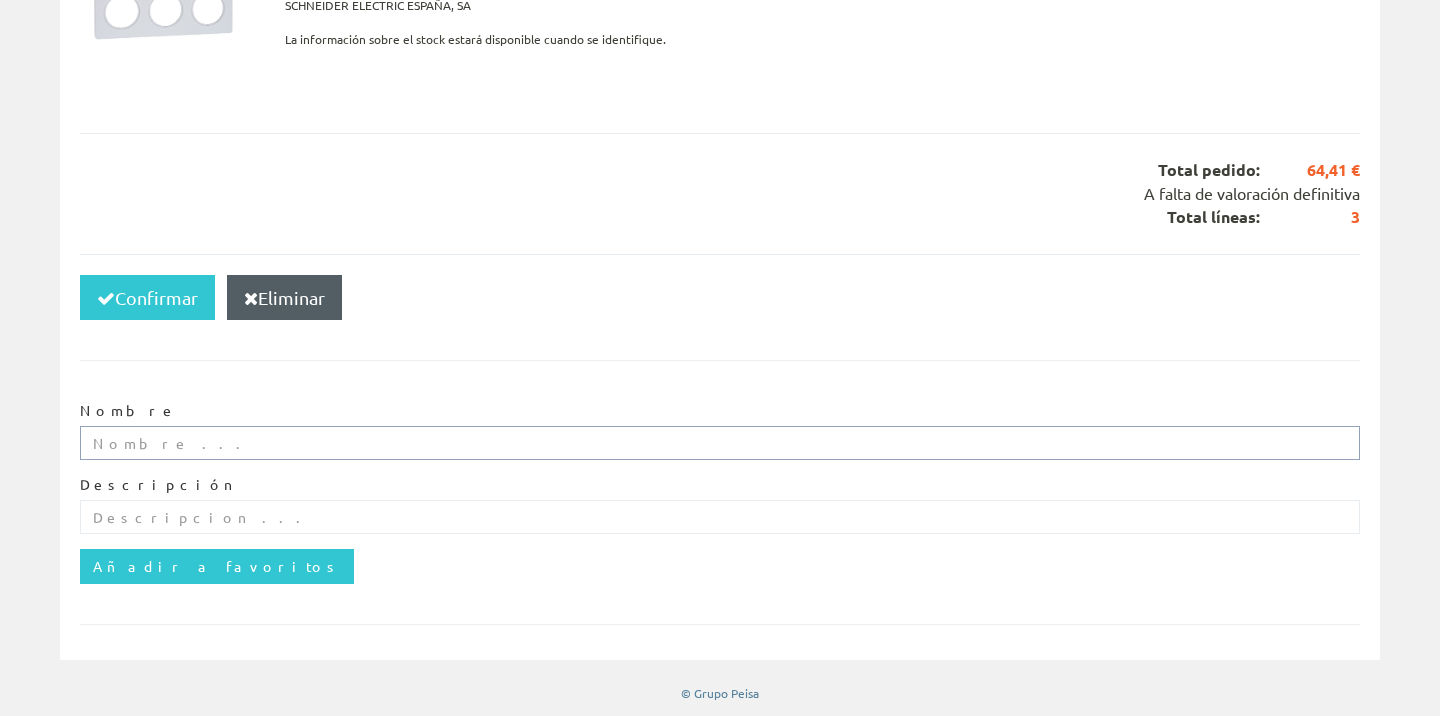 click at bounding box center (720, 443) 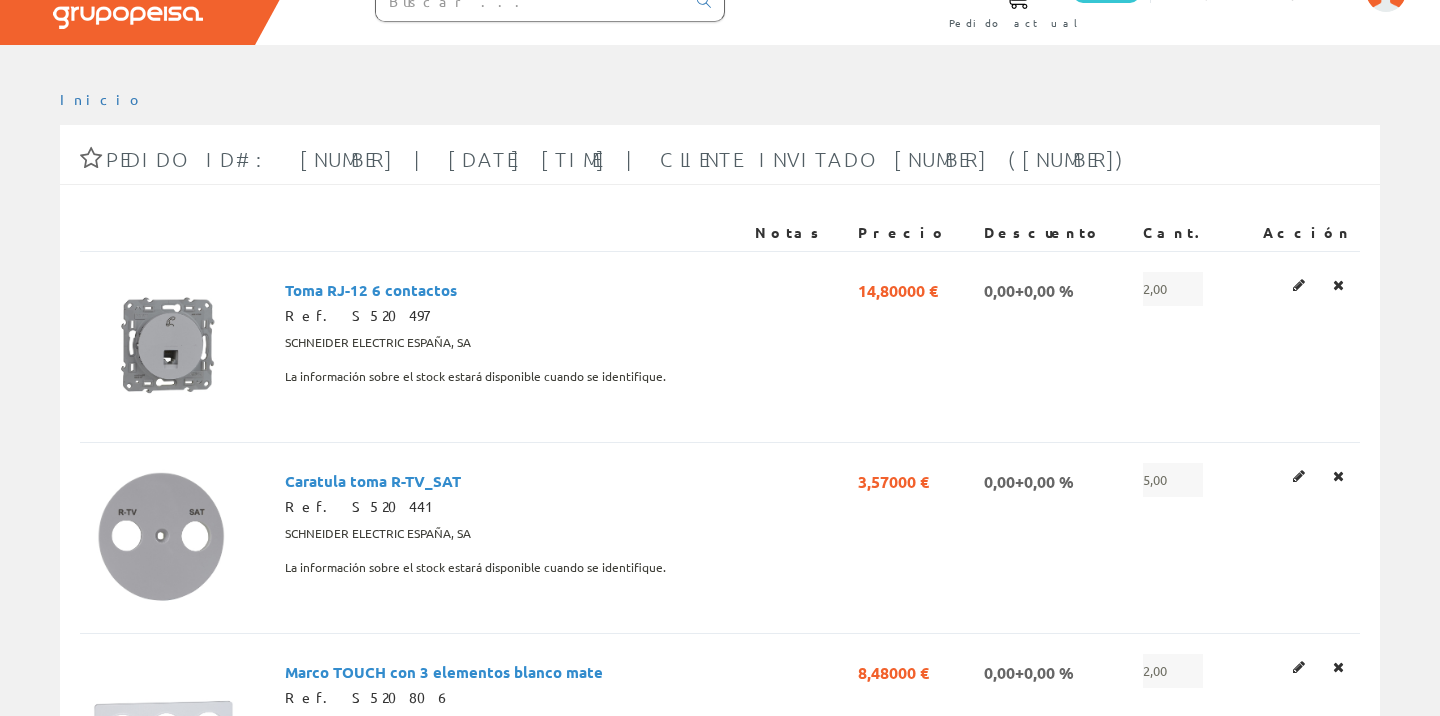 scroll, scrollTop: 0, scrollLeft: 0, axis: both 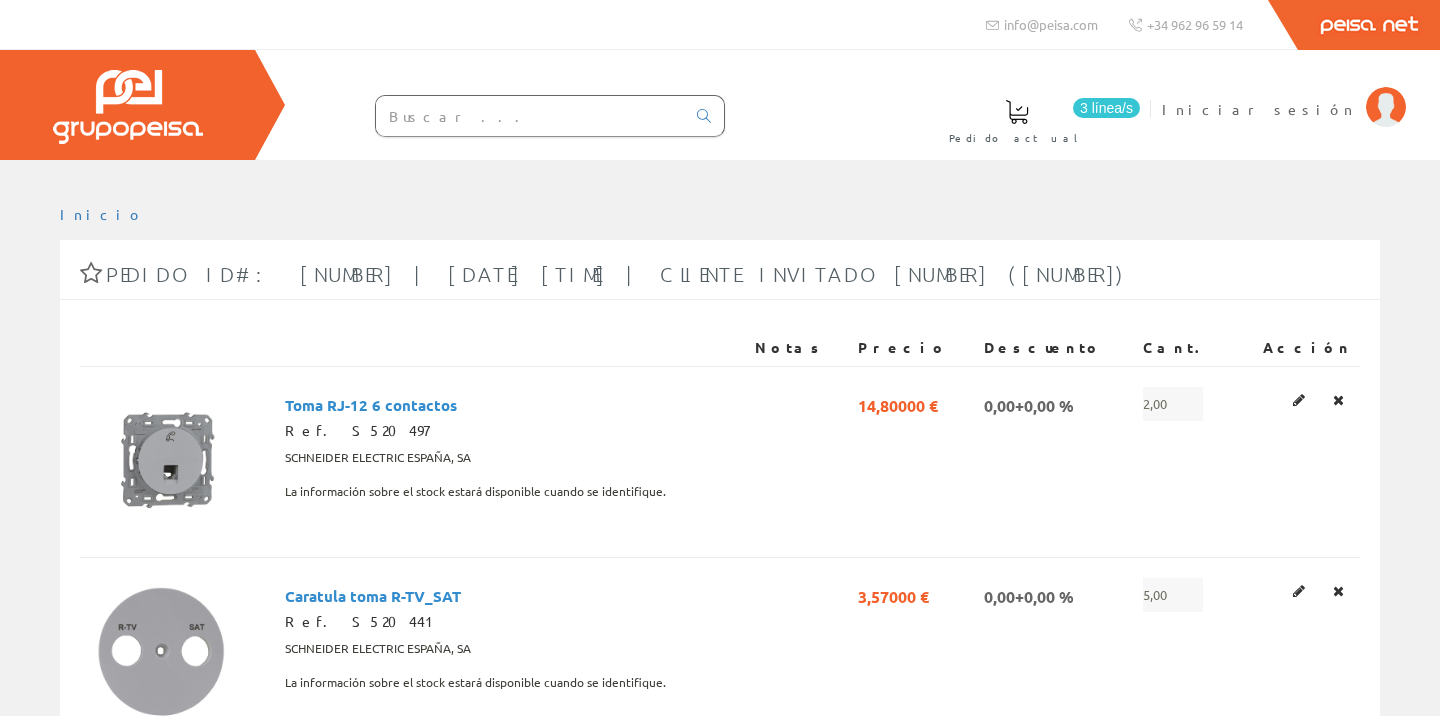 click at bounding box center [1017, 112] 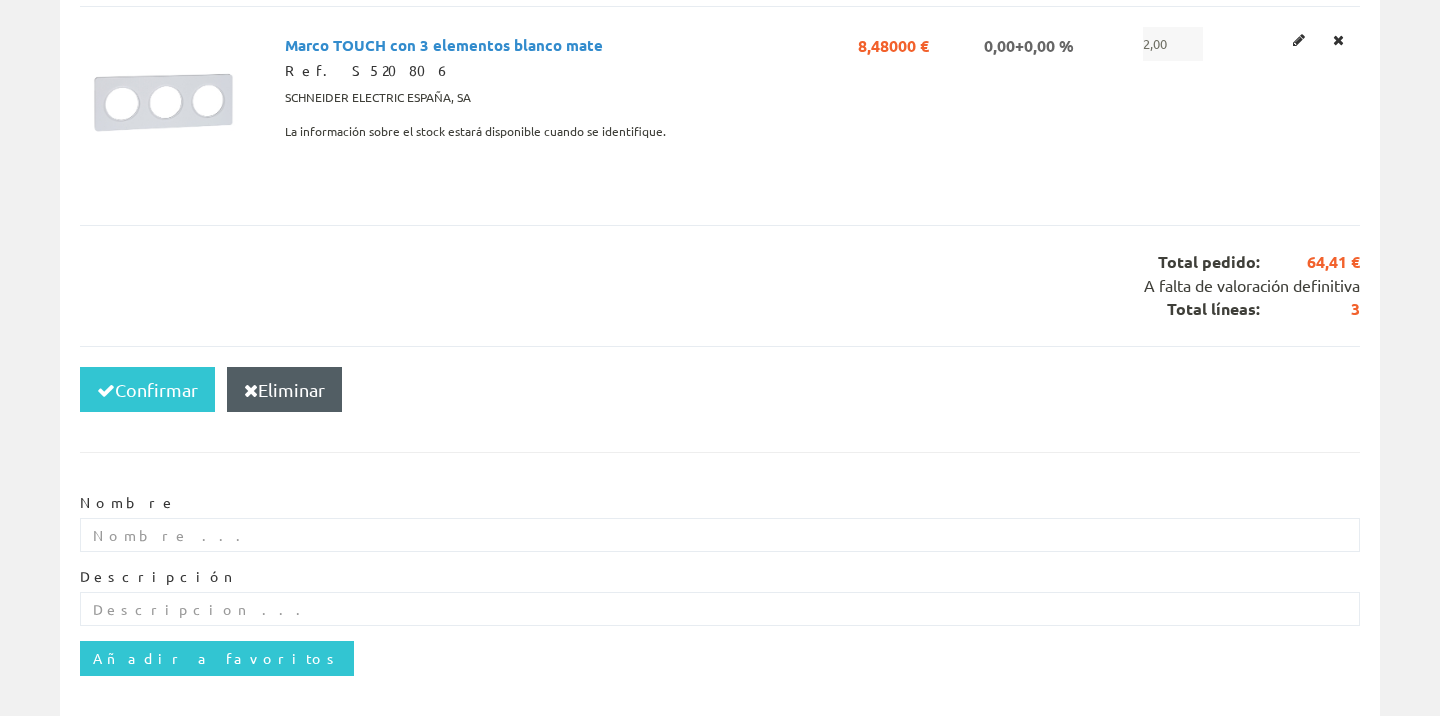 scroll, scrollTop: 765, scrollLeft: 0, axis: vertical 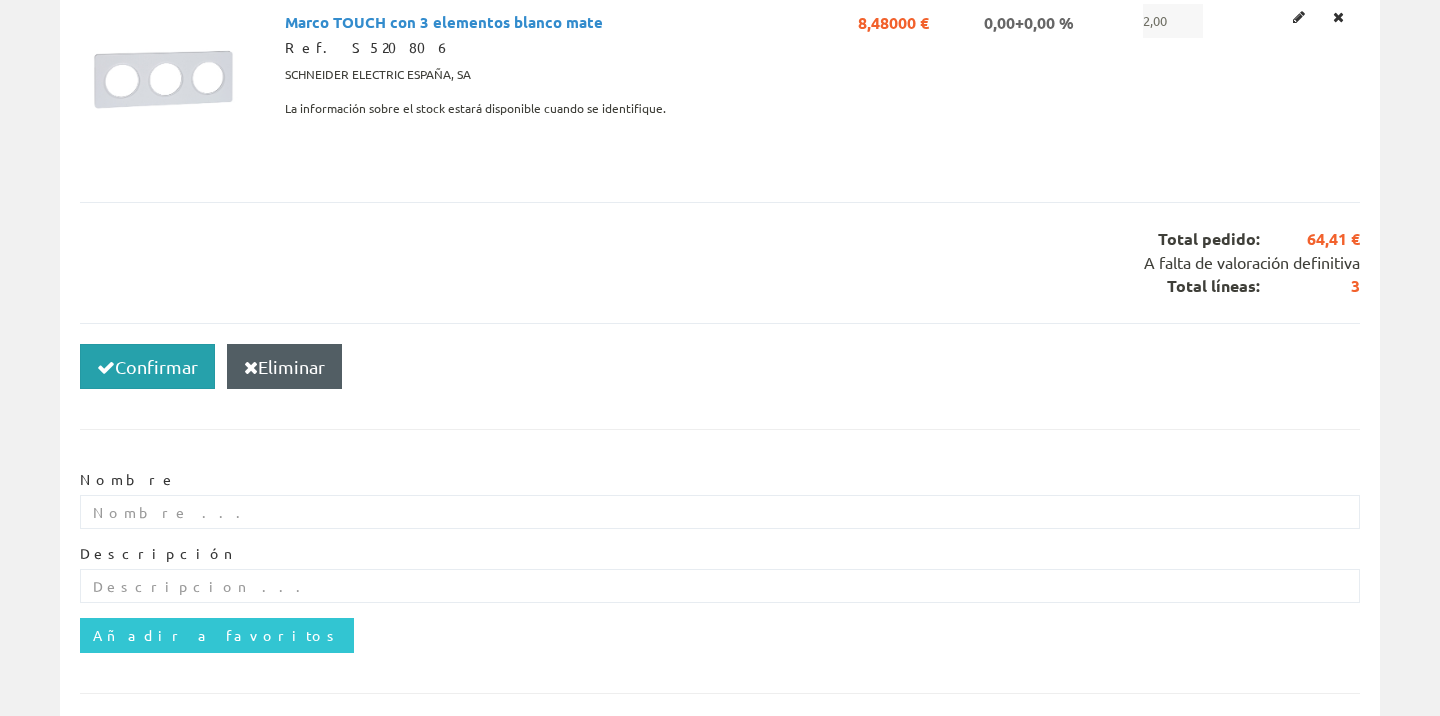 click on "Confirmar" at bounding box center (147, 367) 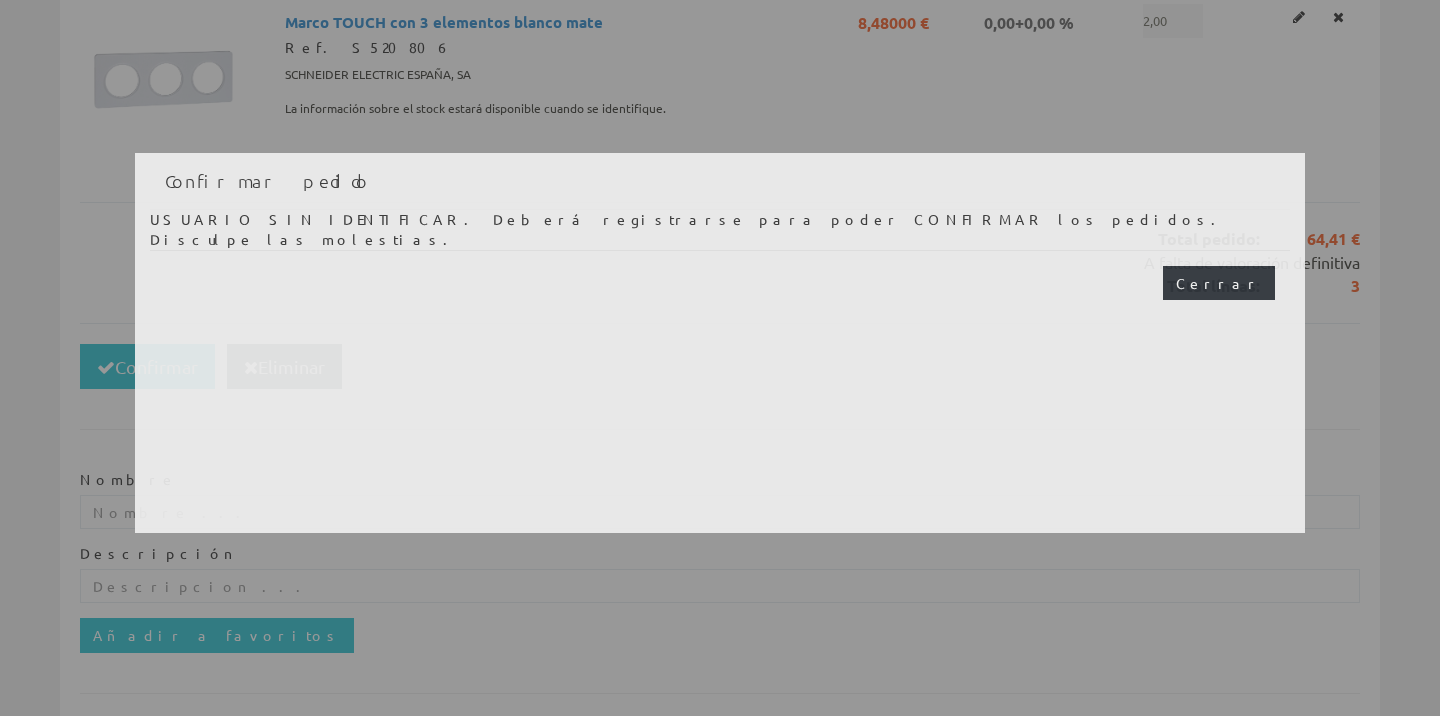 click on "Cerrar" at bounding box center (1219, 283) 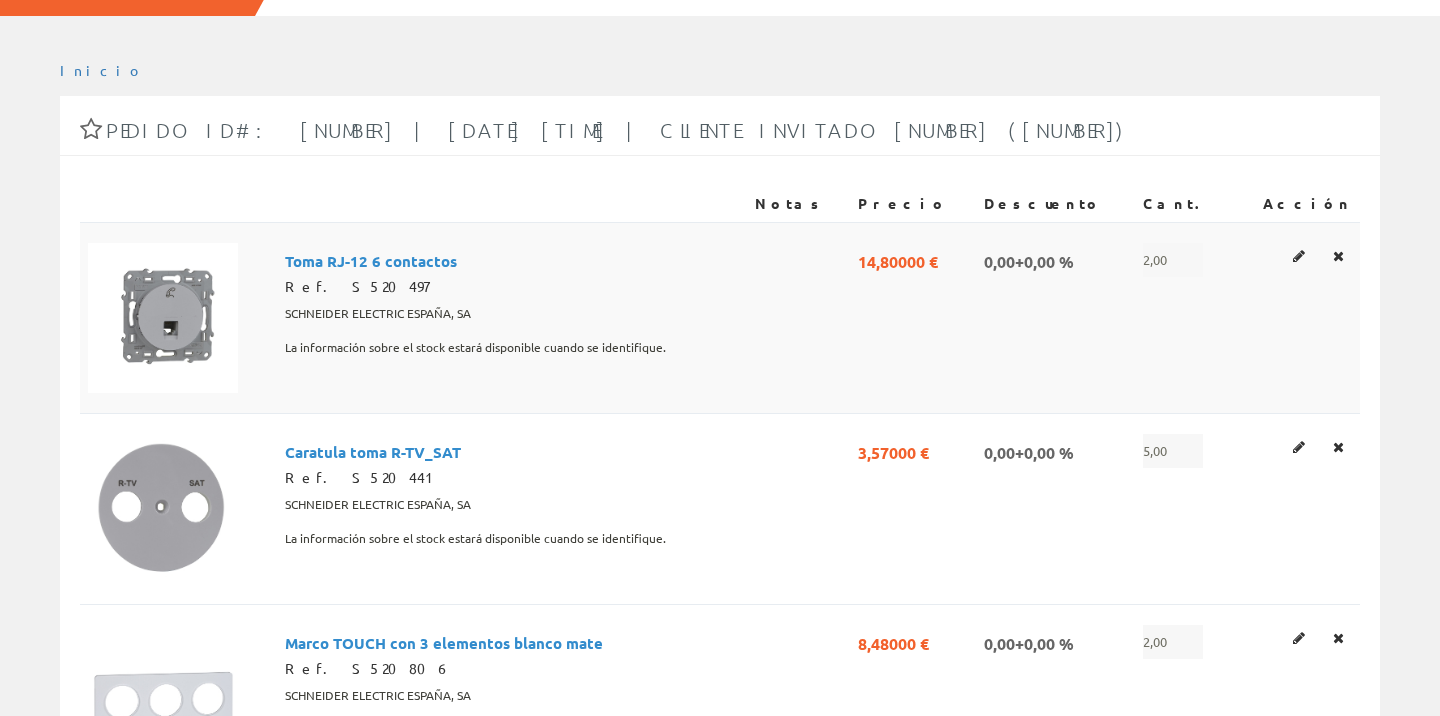 scroll, scrollTop: 0, scrollLeft: 0, axis: both 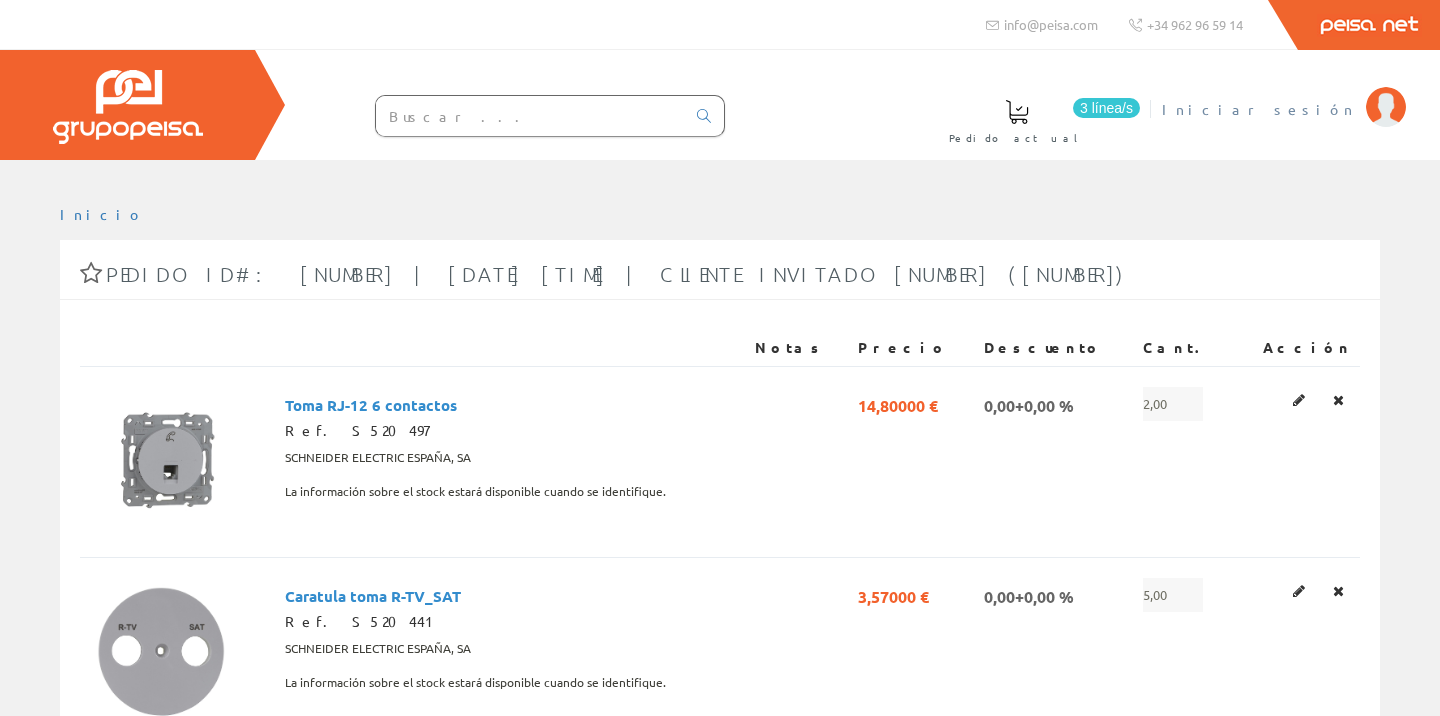 click on "Iniciar sesión" at bounding box center (1259, 109) 